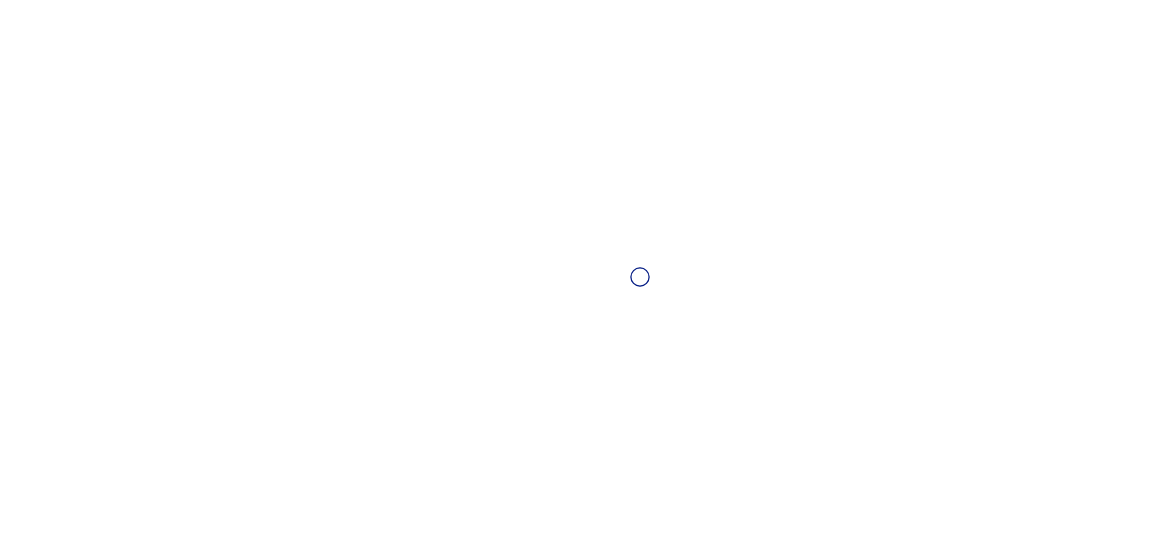 scroll, scrollTop: 0, scrollLeft: 0, axis: both 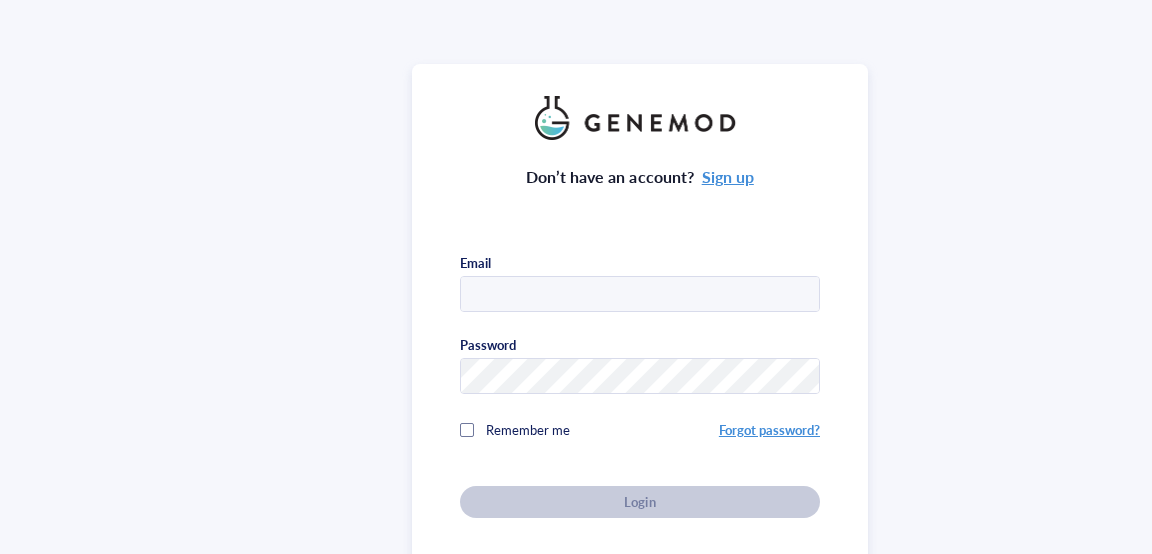 type on "[EMAIL_ADDRESS][DOMAIN_NAME]" 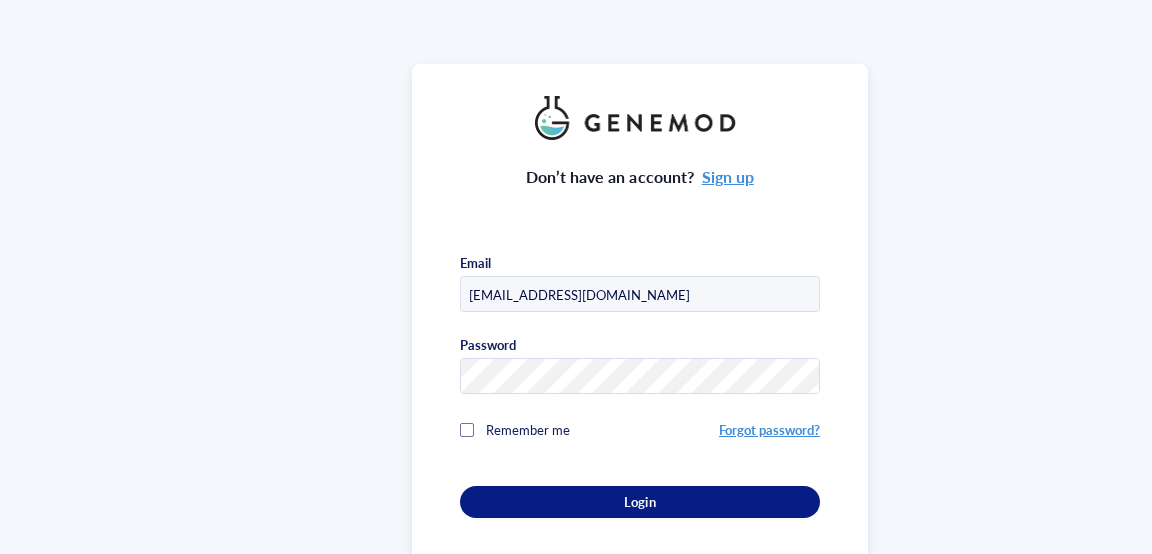 drag, startPoint x: 0, startPoint y: 0, endPoint x: 1088, endPoint y: -98, distance: 1092.4047 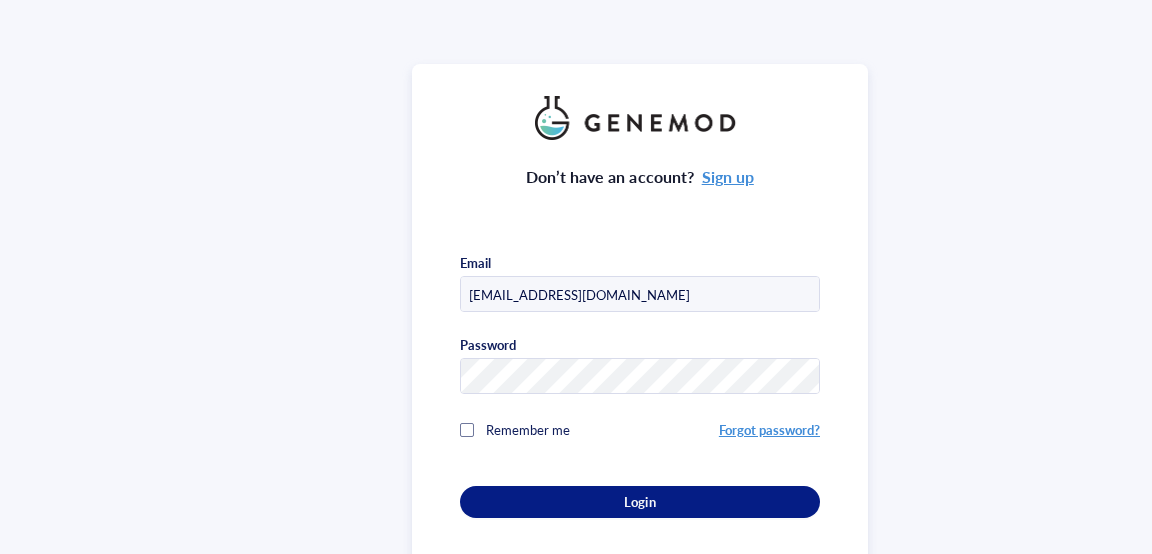 click on "Remember me" at bounding box center (589, 430) 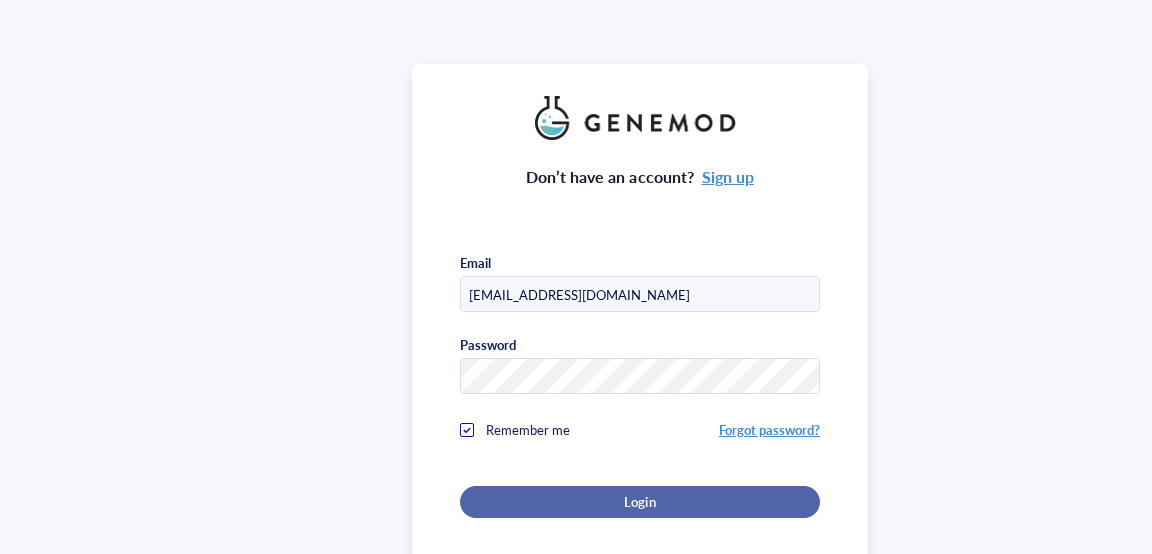 click on "Login" at bounding box center (640, 502) 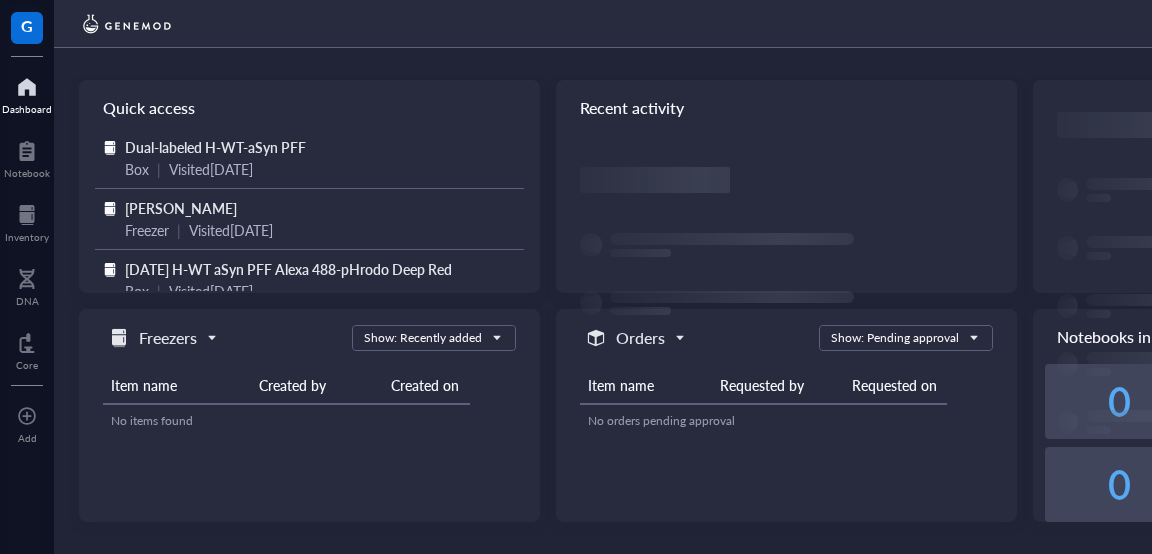 scroll, scrollTop: 0, scrollLeft: 0, axis: both 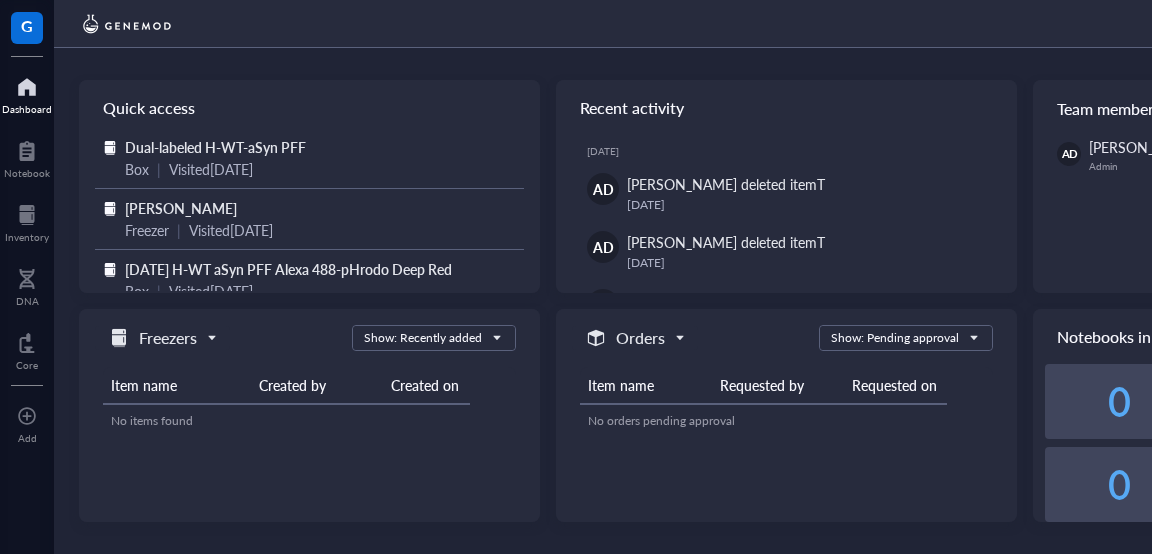 click at bounding box center [667, 24] 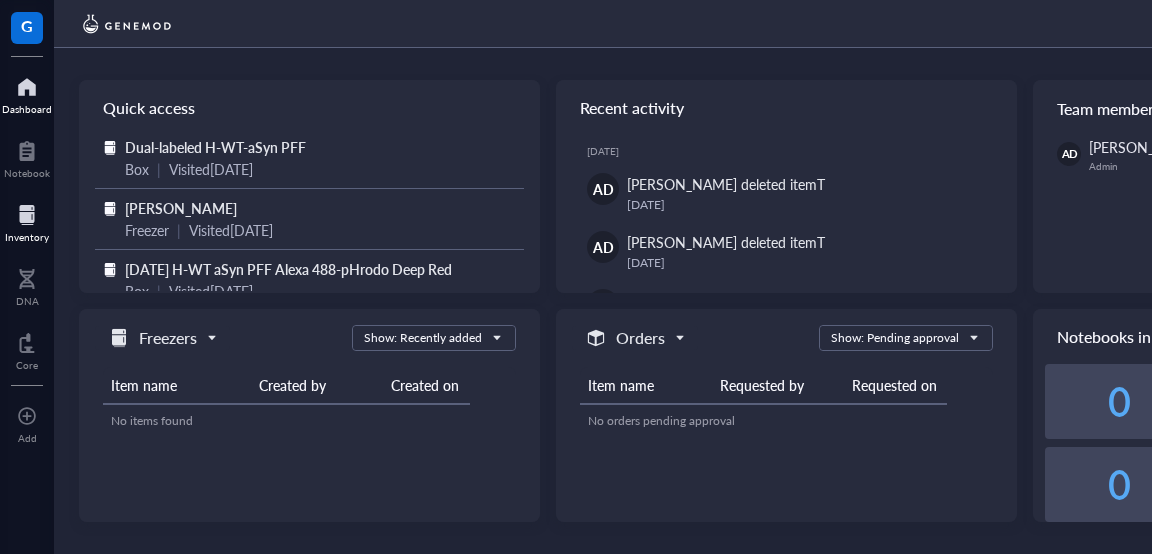 click at bounding box center (27, 215) 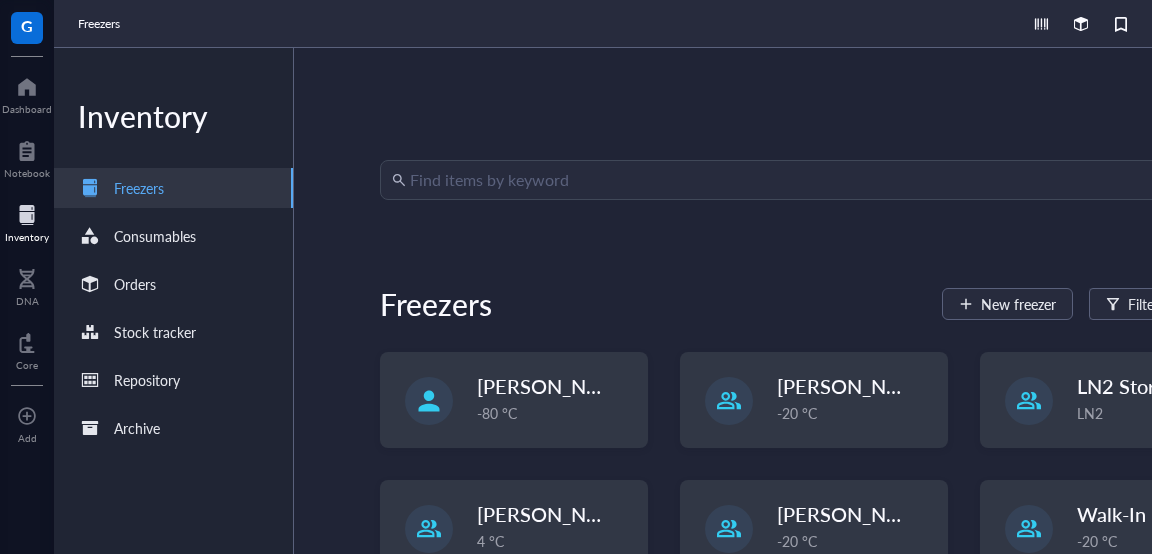 click at bounding box center (823, 180) 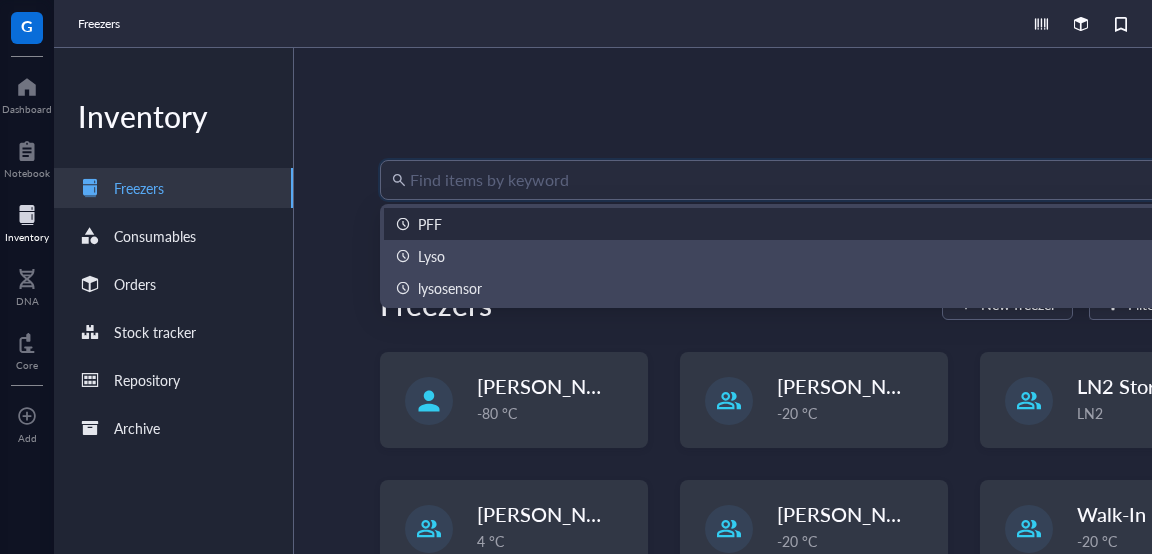 click on "PFF" at bounding box center [430, 224] 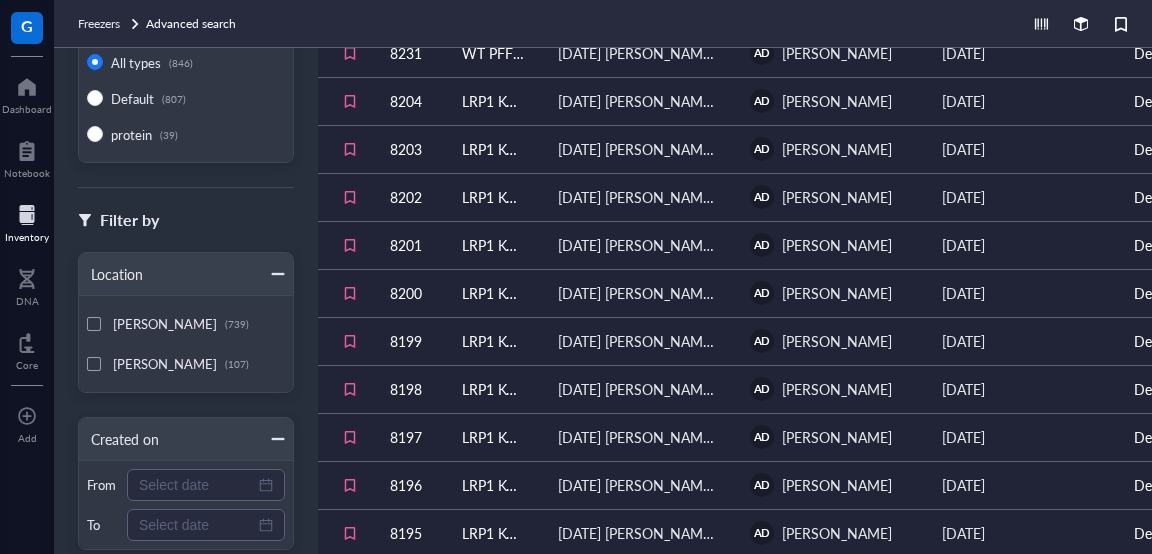scroll, scrollTop: 0, scrollLeft: 0, axis: both 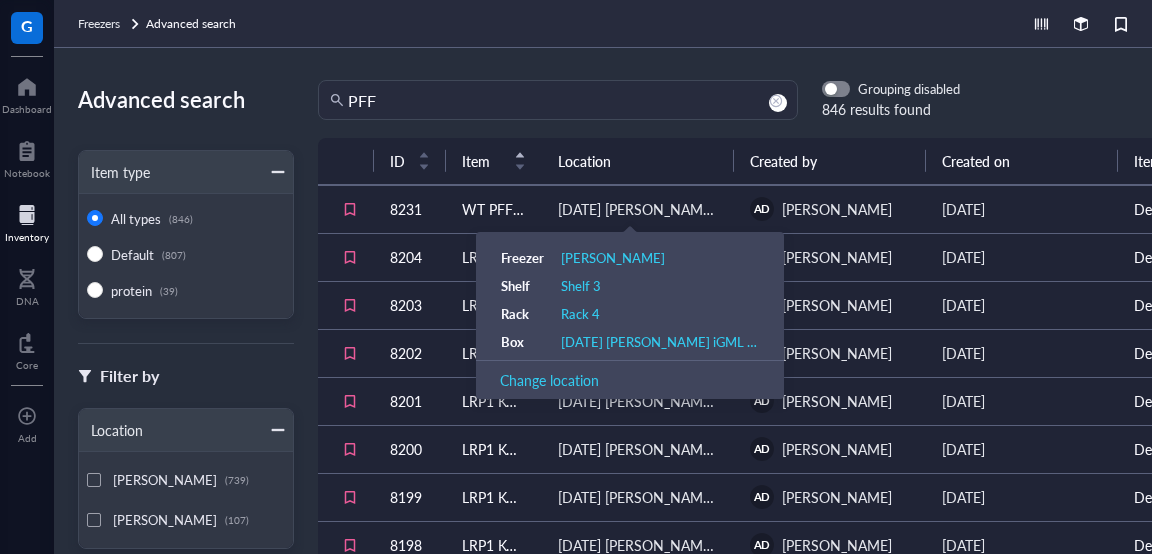 click on "May 31st 2025 Chase WT iGML conditioned media" at bounding box center [638, 209] 